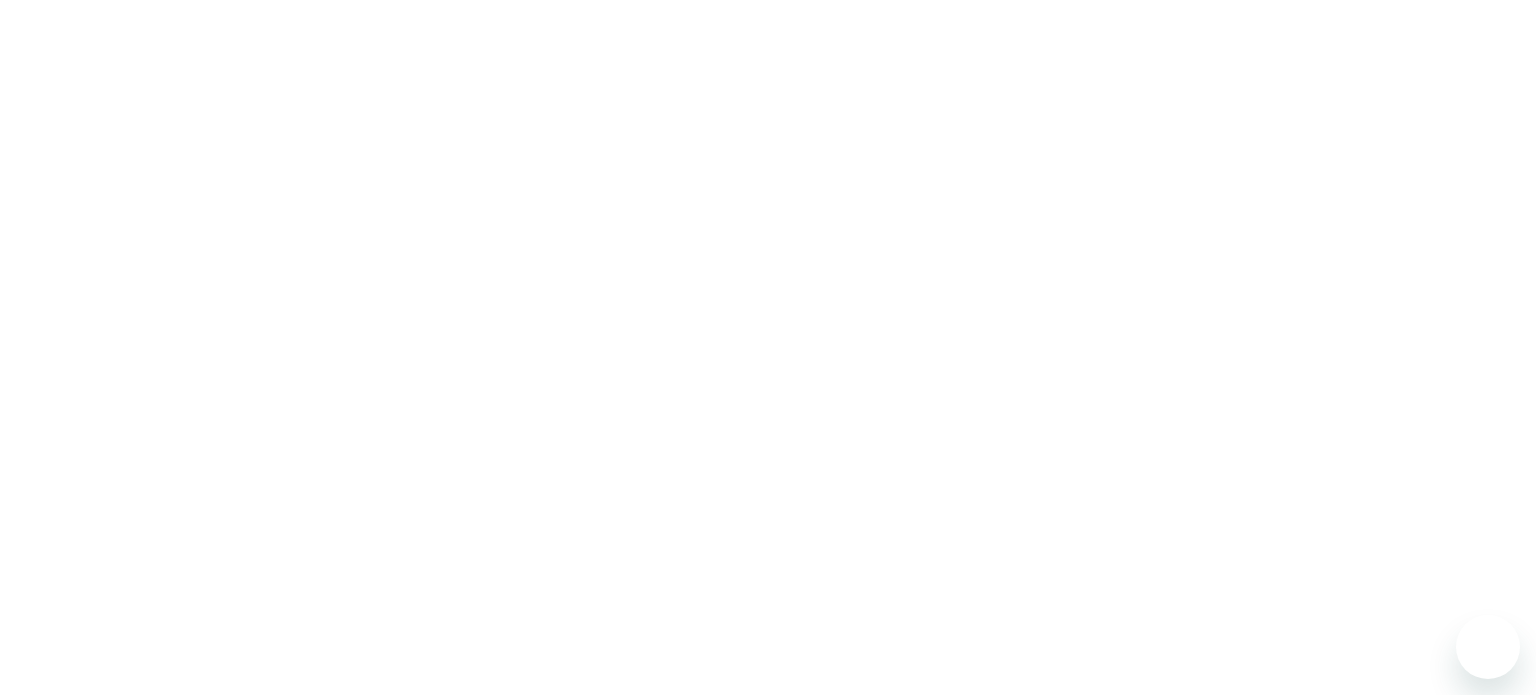 scroll, scrollTop: 0, scrollLeft: 0, axis: both 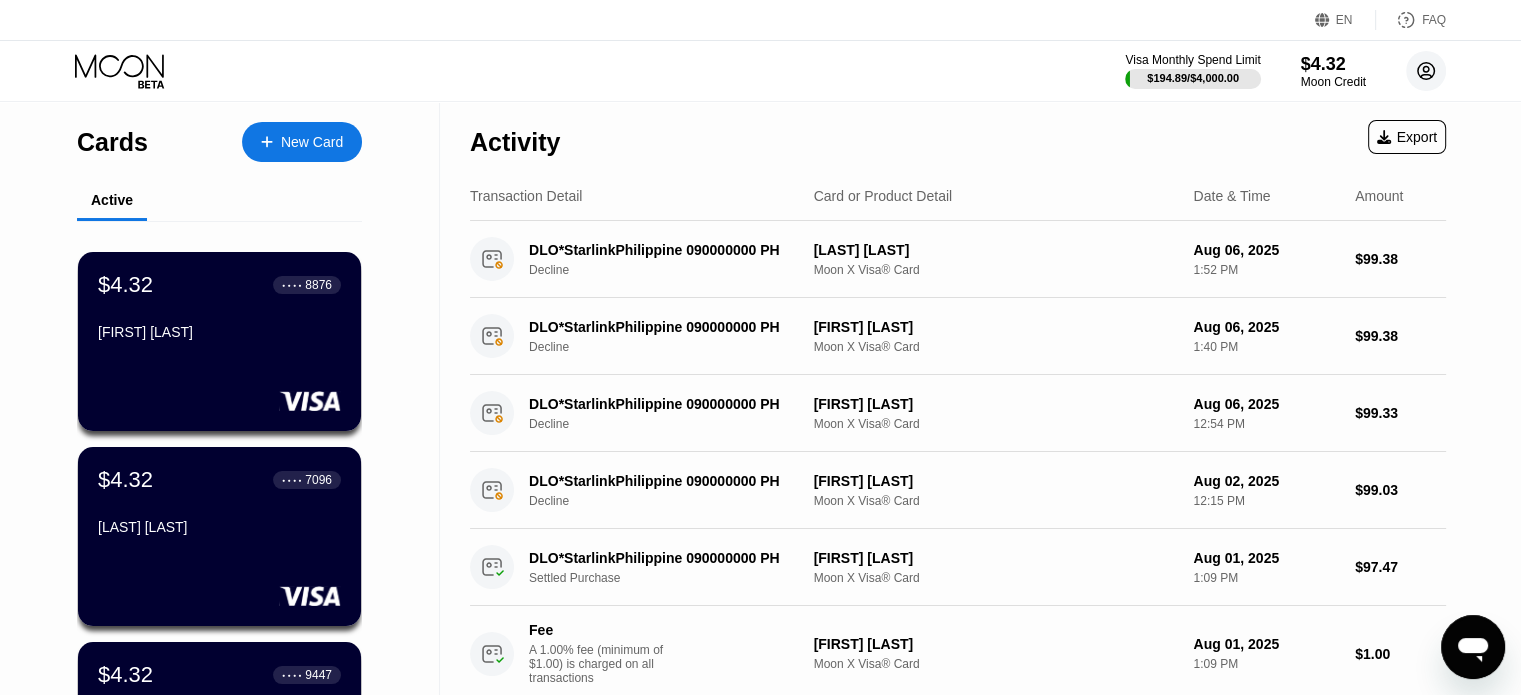 click 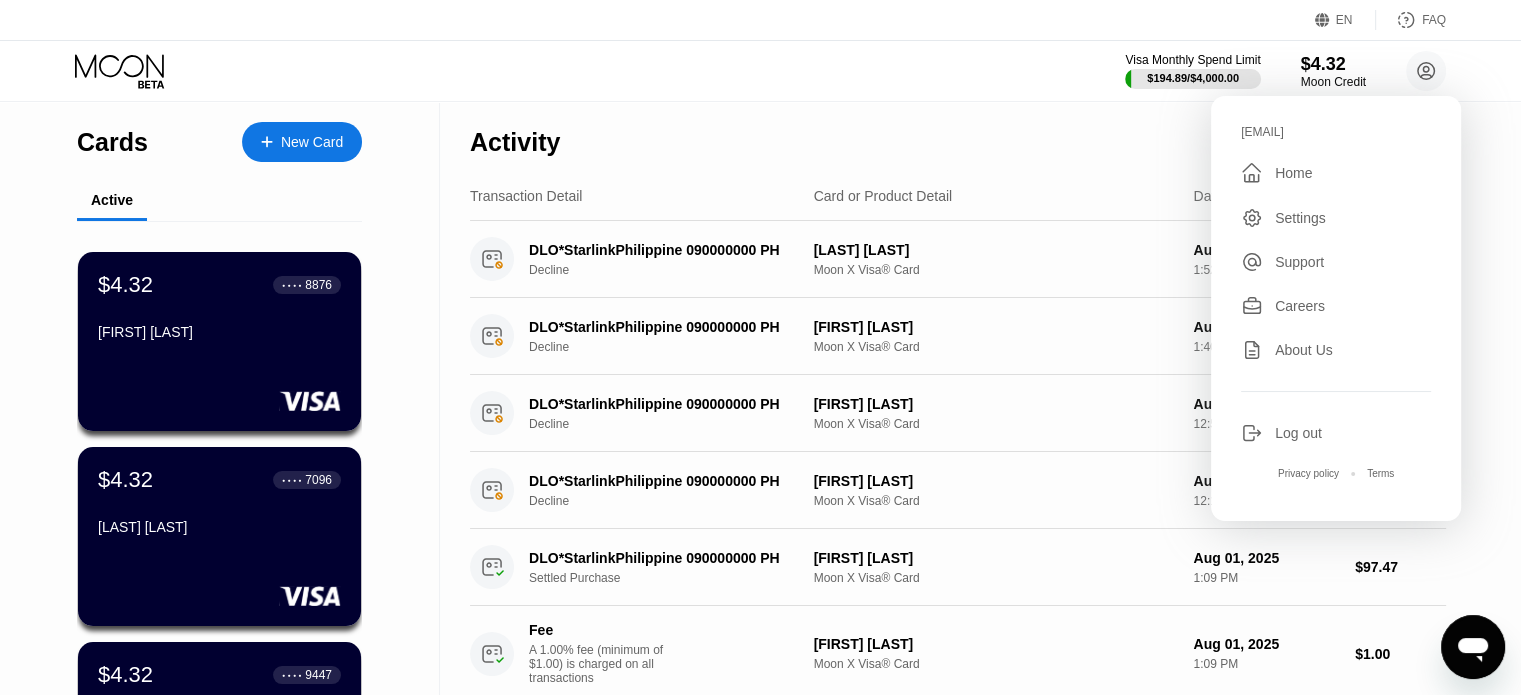 click on "Visa Monthly Spend Limit $194.89 / $4,000.00 $4.32 Moon Credit zho@erkarmoe.org  Home Settings Support Careers About Us Log out Privacy policy Terms" at bounding box center [760, 71] 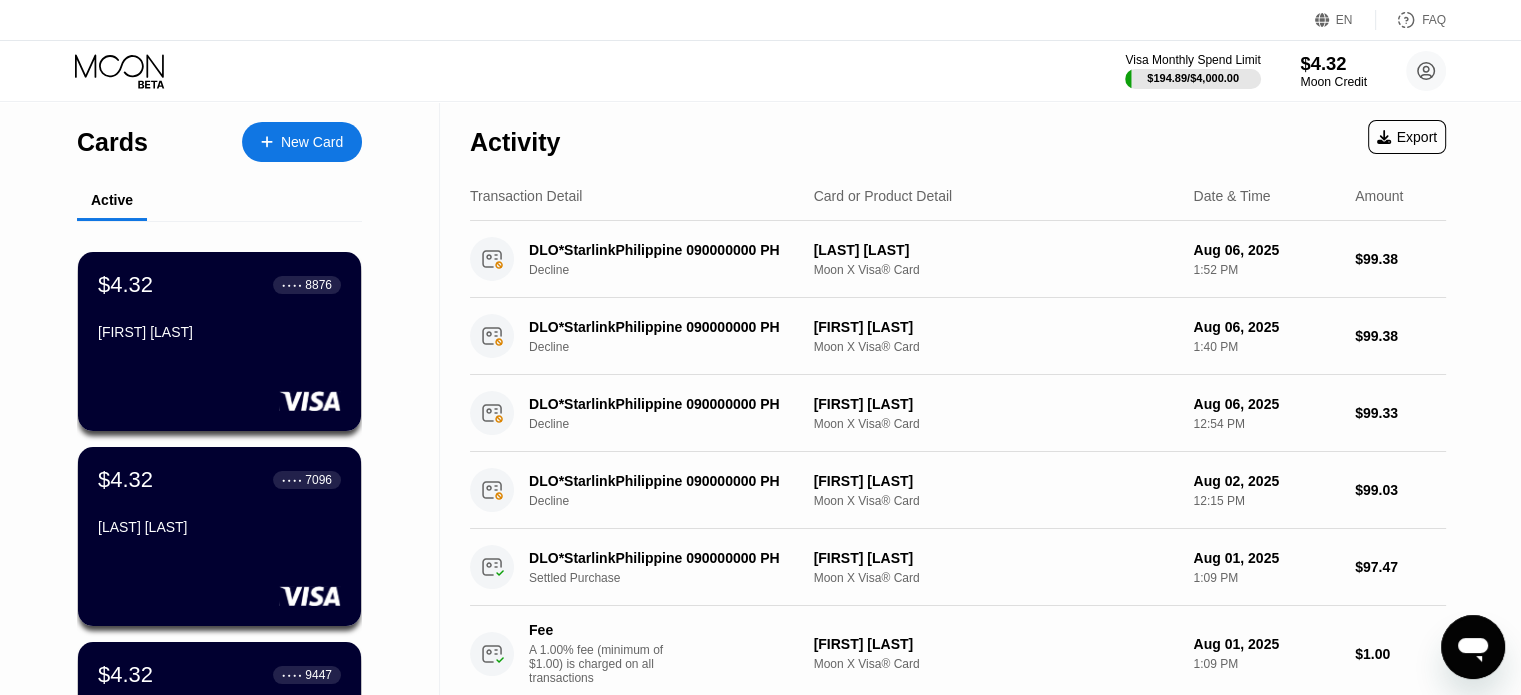 click on "Moon Credit" at bounding box center (1333, 82) 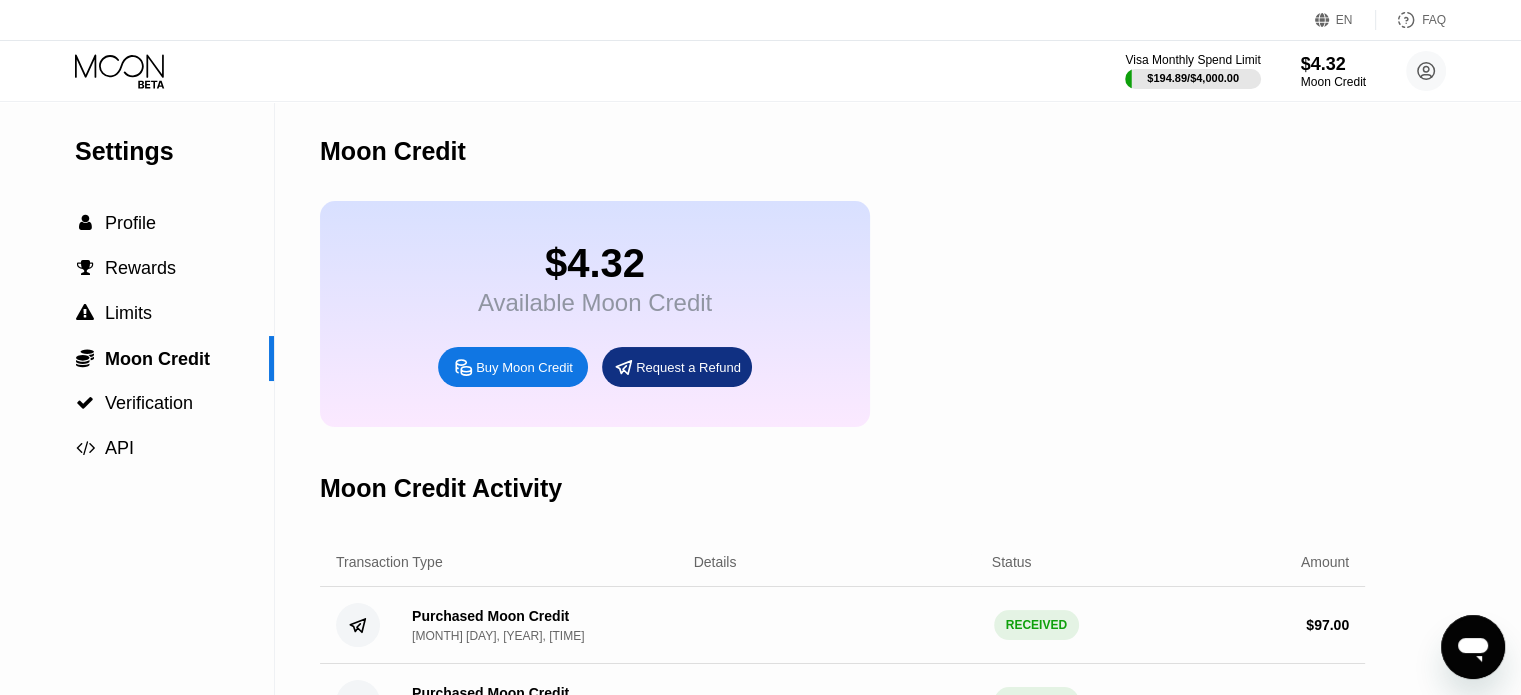 click on "Buy Moon Credit" at bounding box center (524, 367) 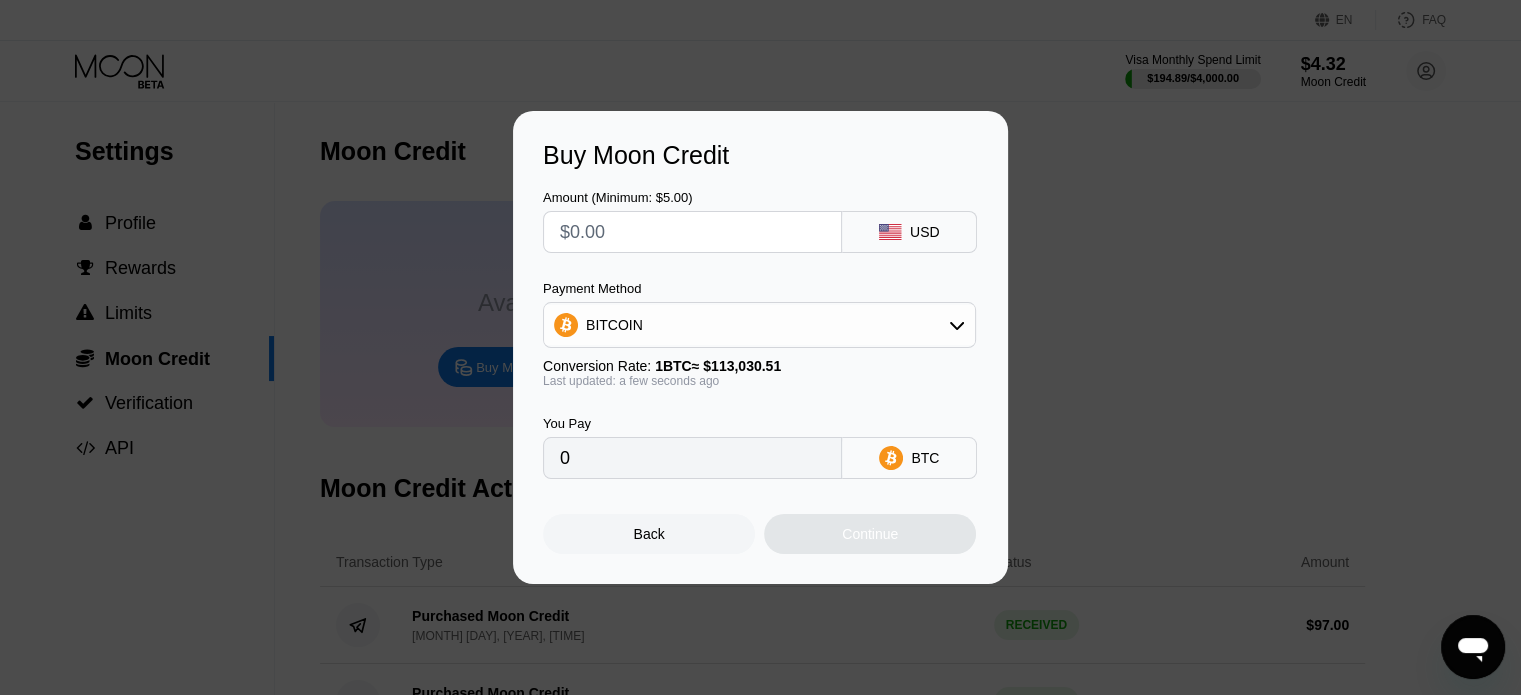 click on "BITCOIN" at bounding box center (759, 325) 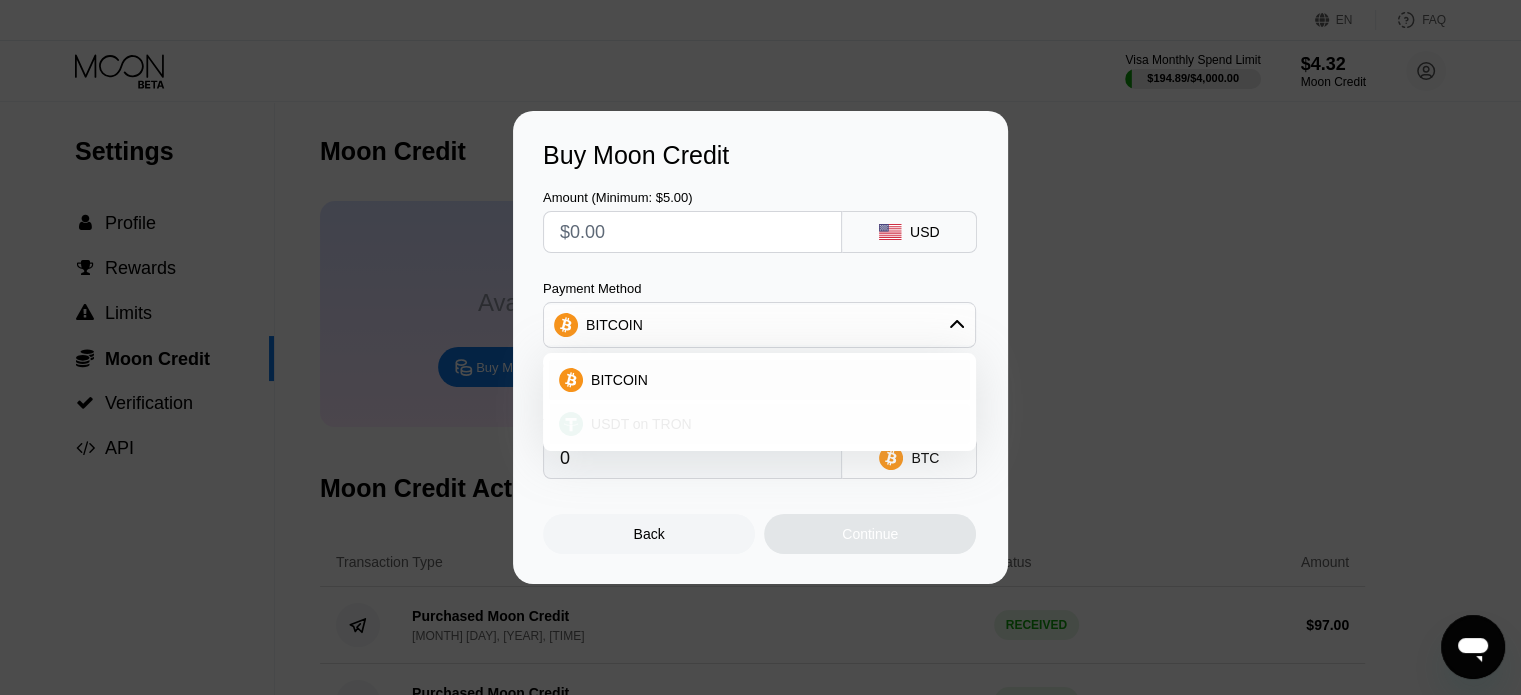 click on "USDT on TRON" at bounding box center [641, 424] 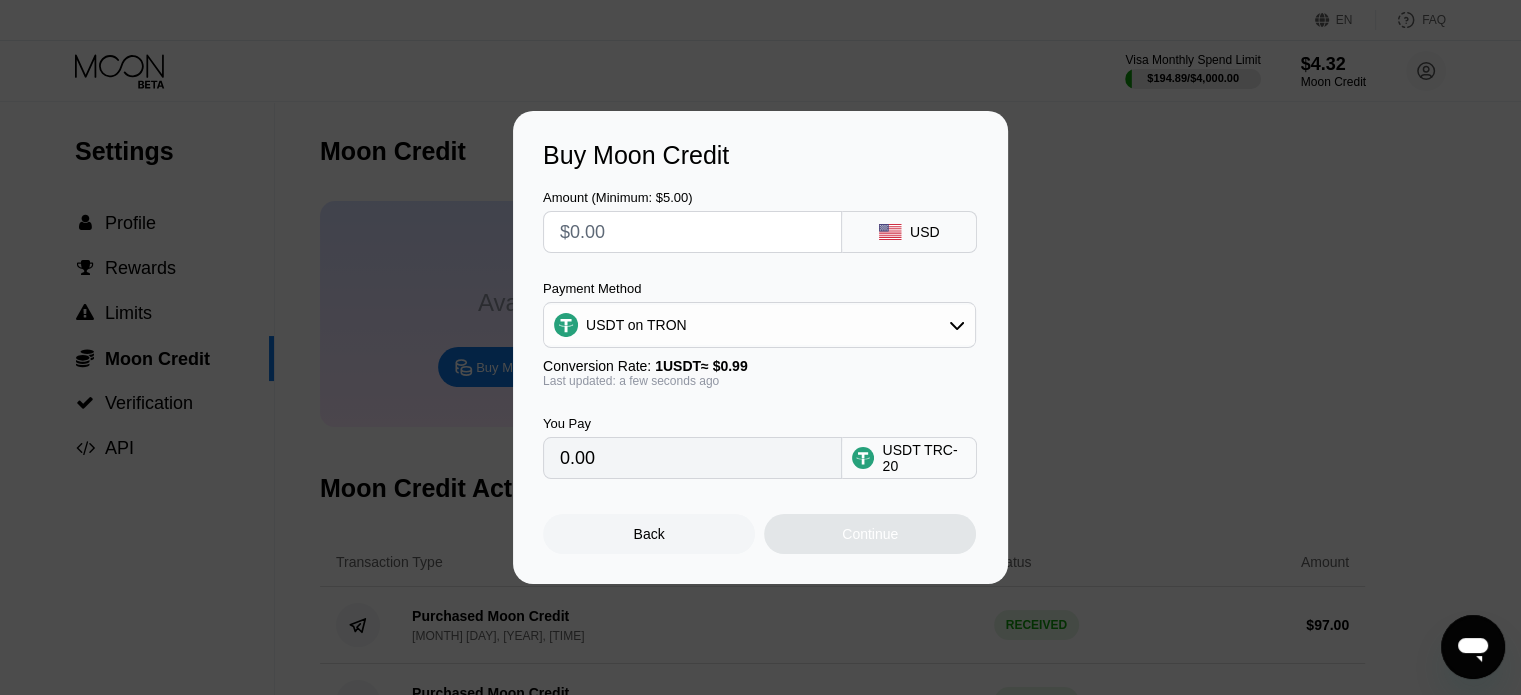 click at bounding box center [692, 232] 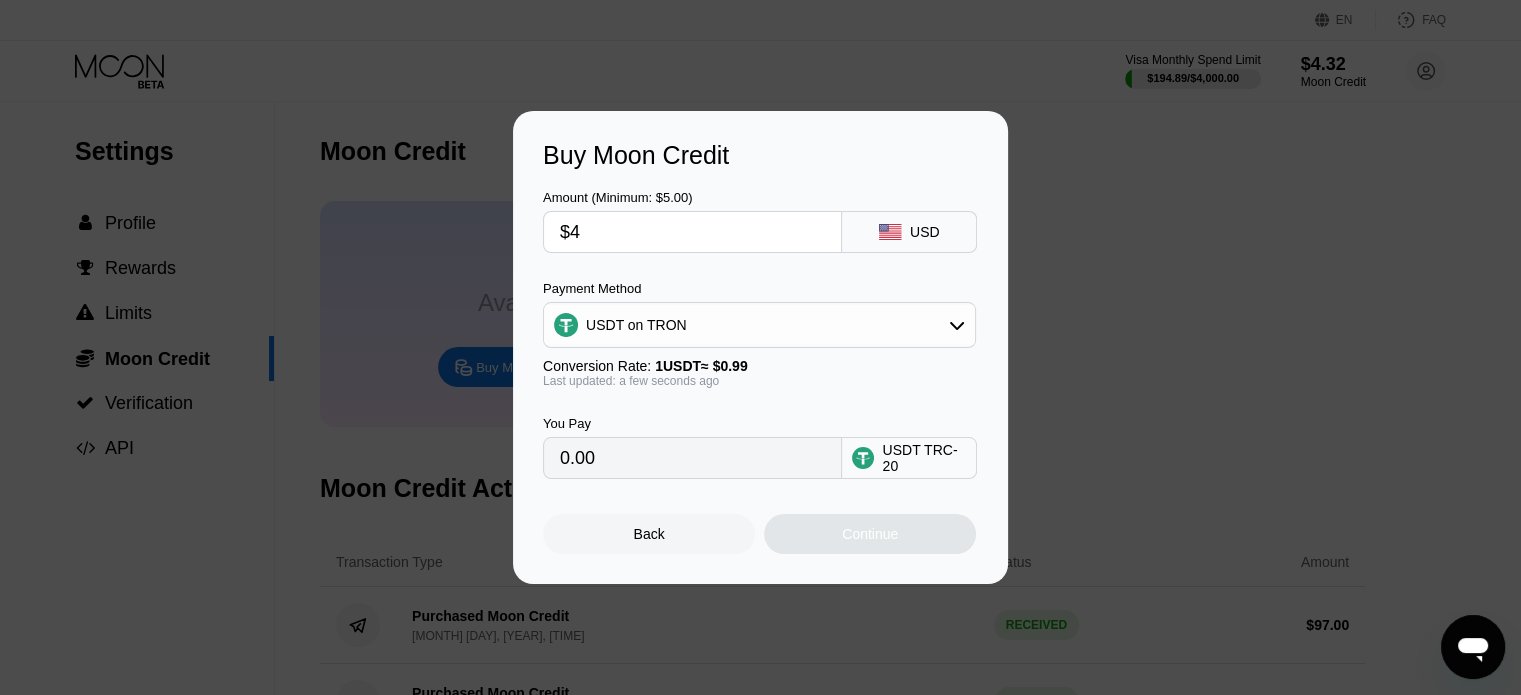 type on "4.04" 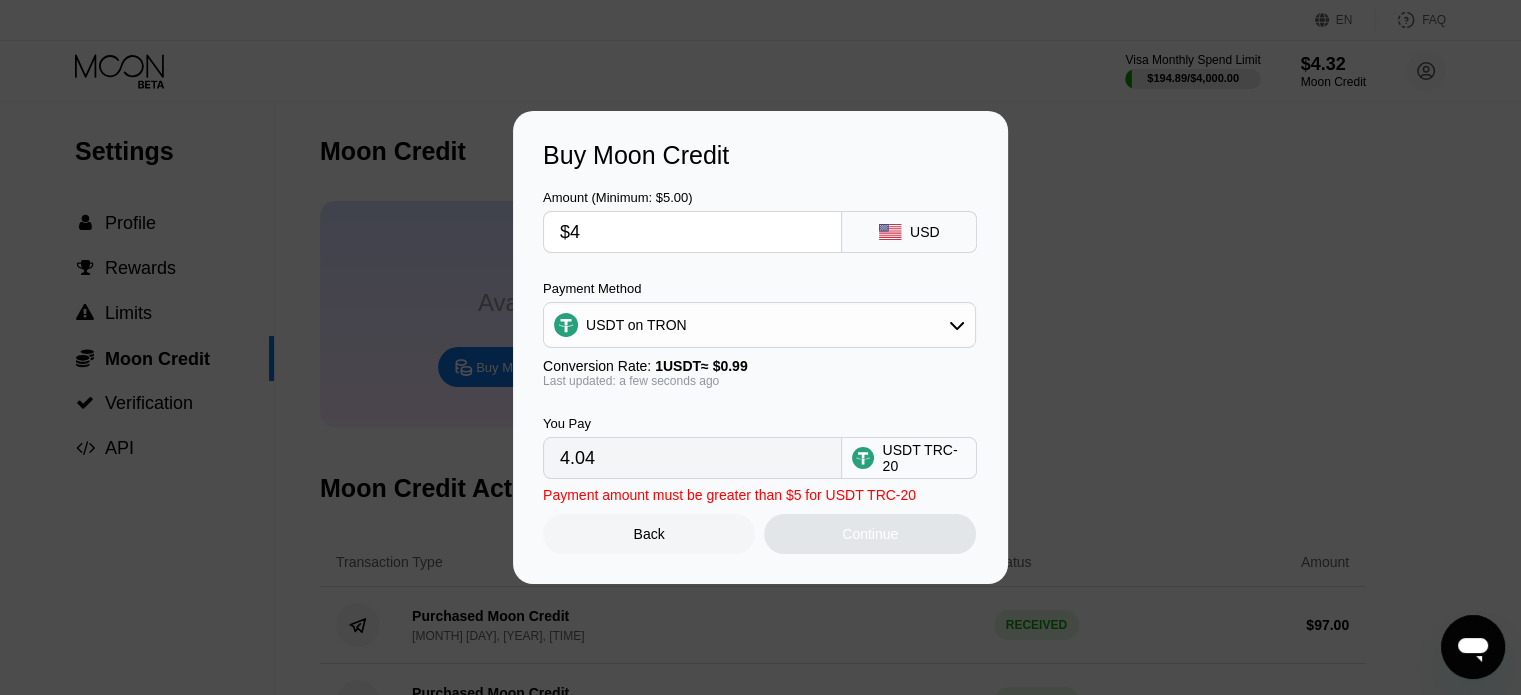 type on "$40" 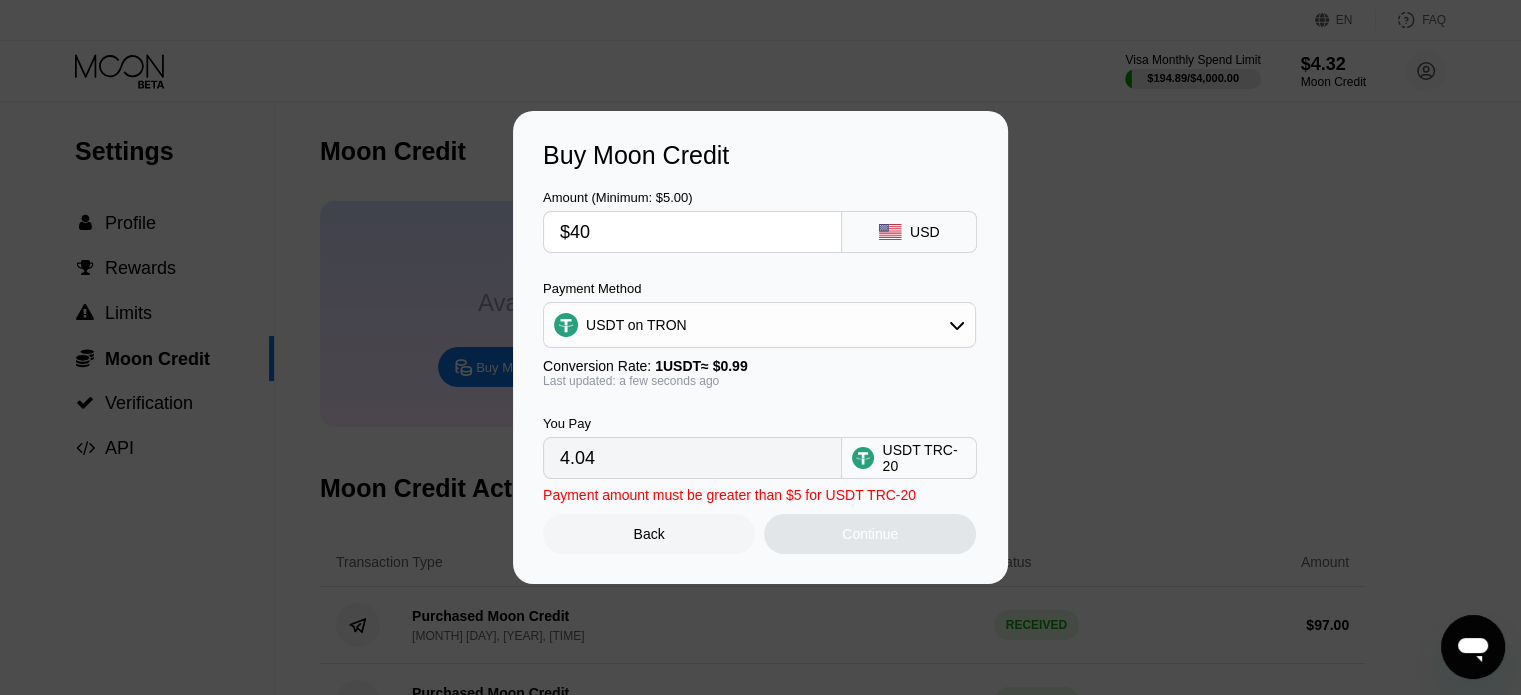 type on "40.40" 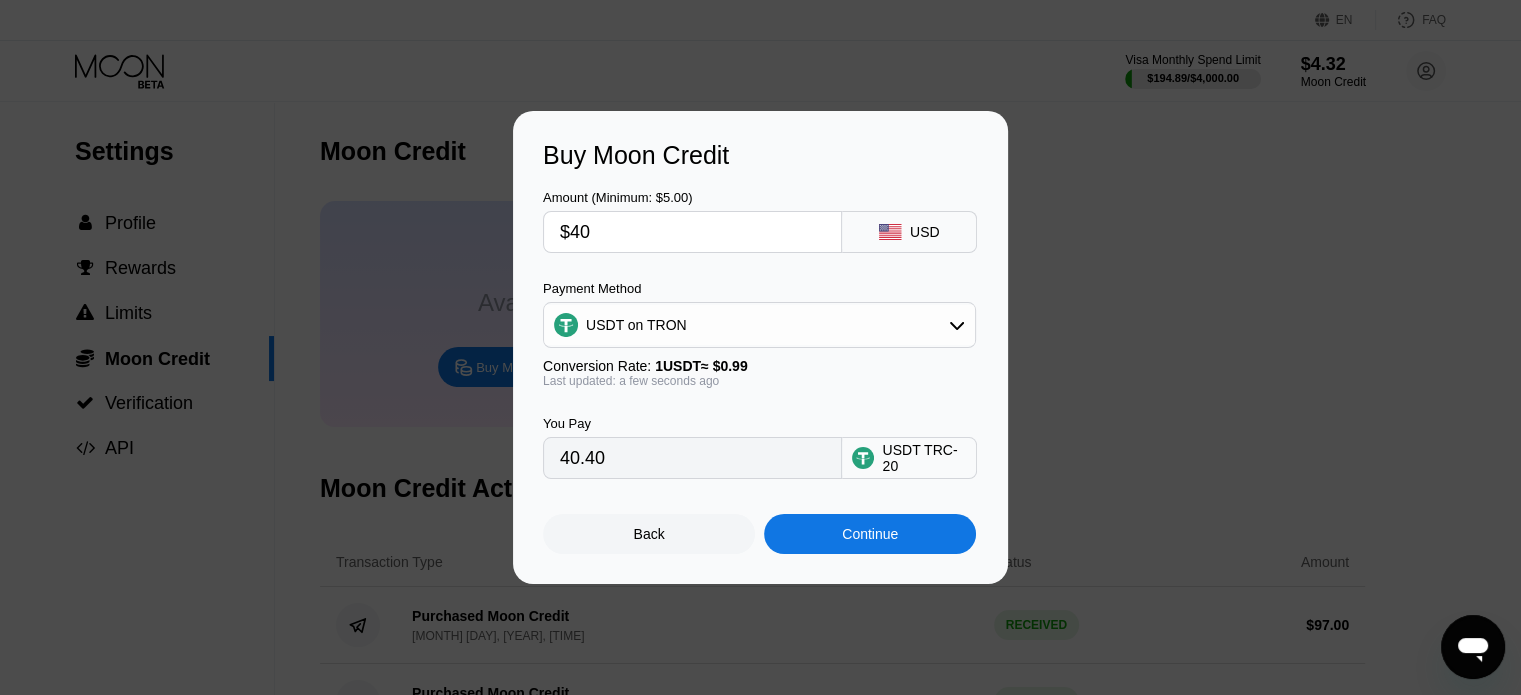 type on "$400" 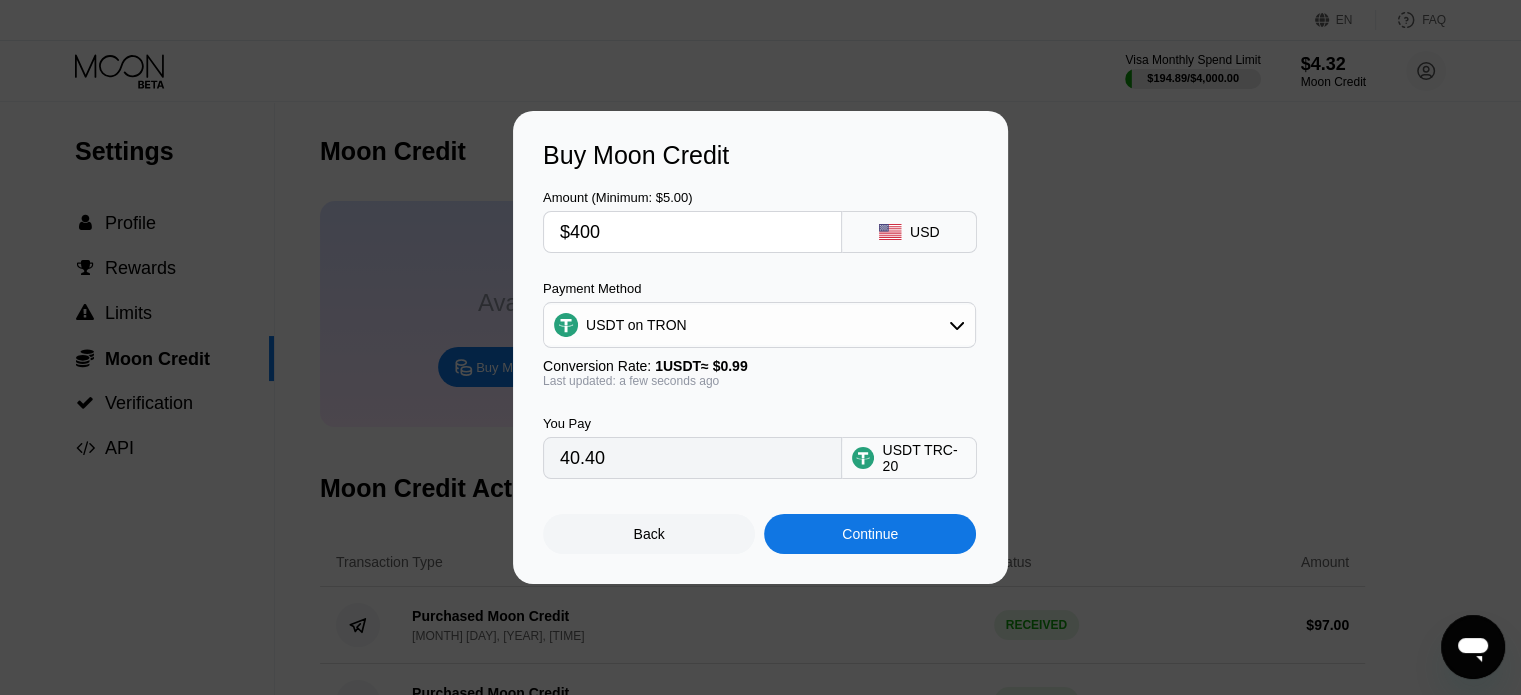 type on "404.04" 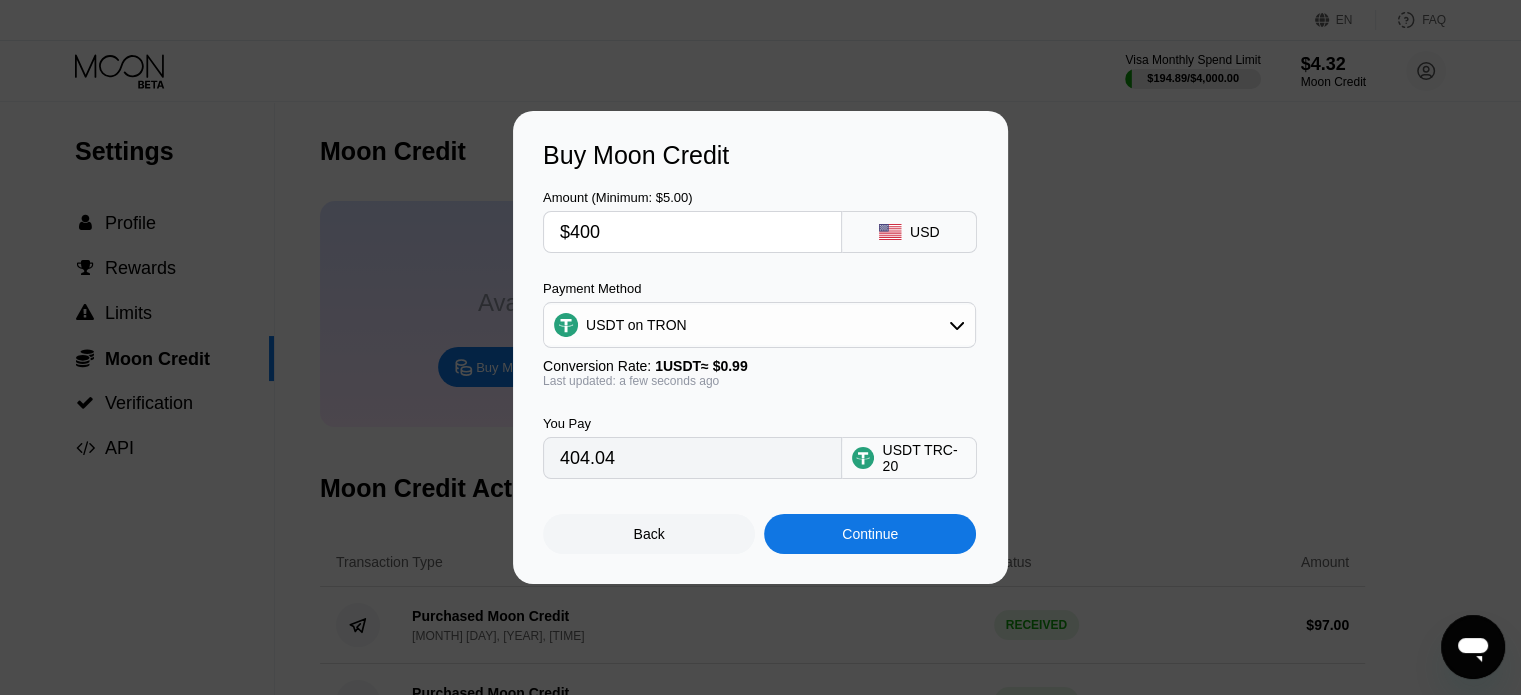 type on "$400" 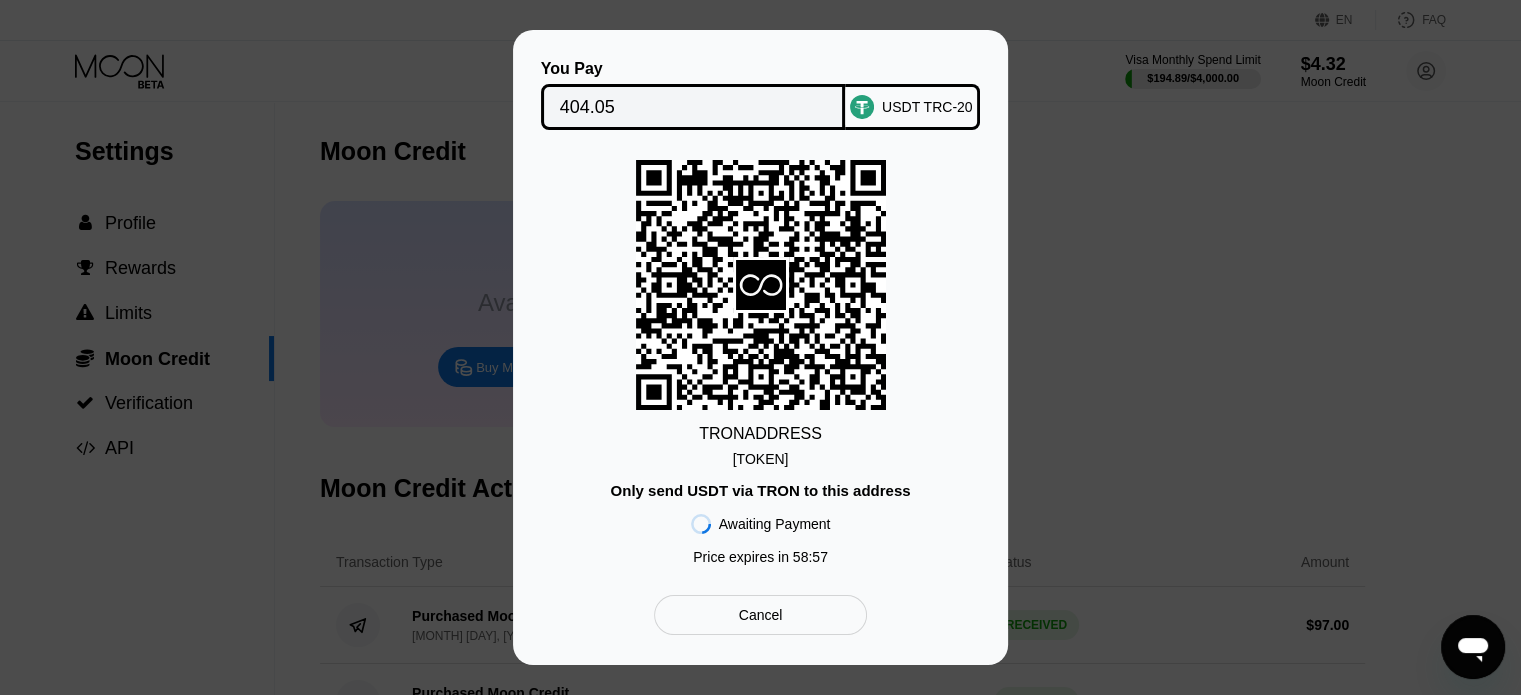 click on "TDEHFebz91DLcoj...S9gNLdjHdnyRa8o" at bounding box center [761, 459] 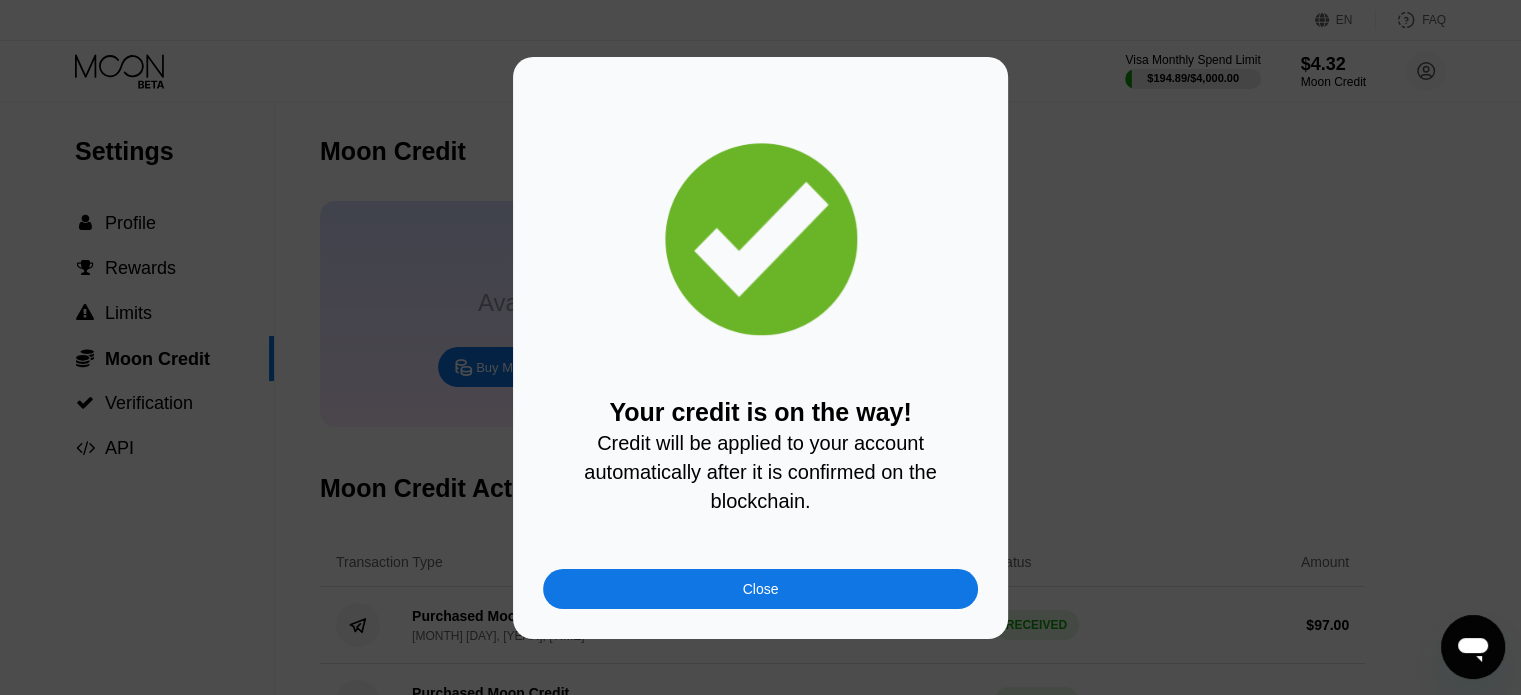 click on "Close" at bounding box center (760, 589) 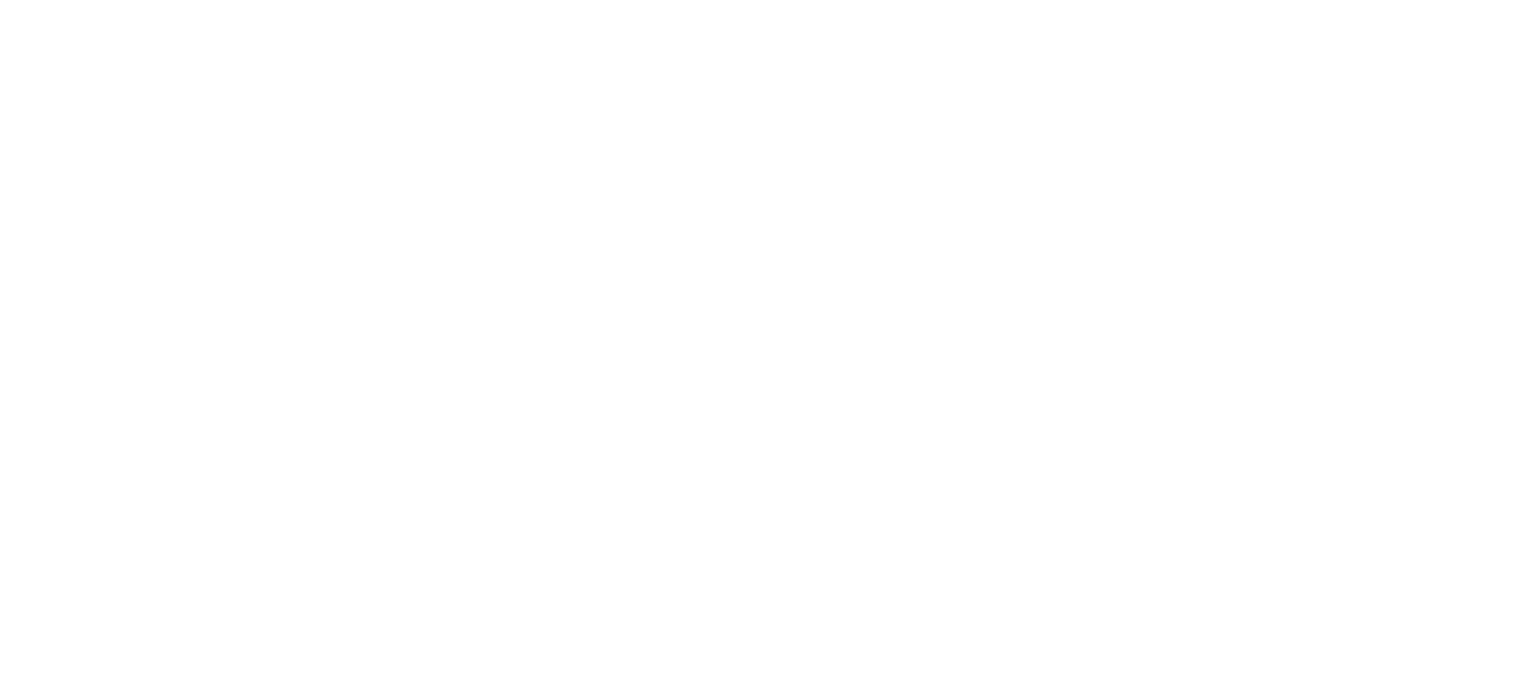 scroll, scrollTop: 0, scrollLeft: 0, axis: both 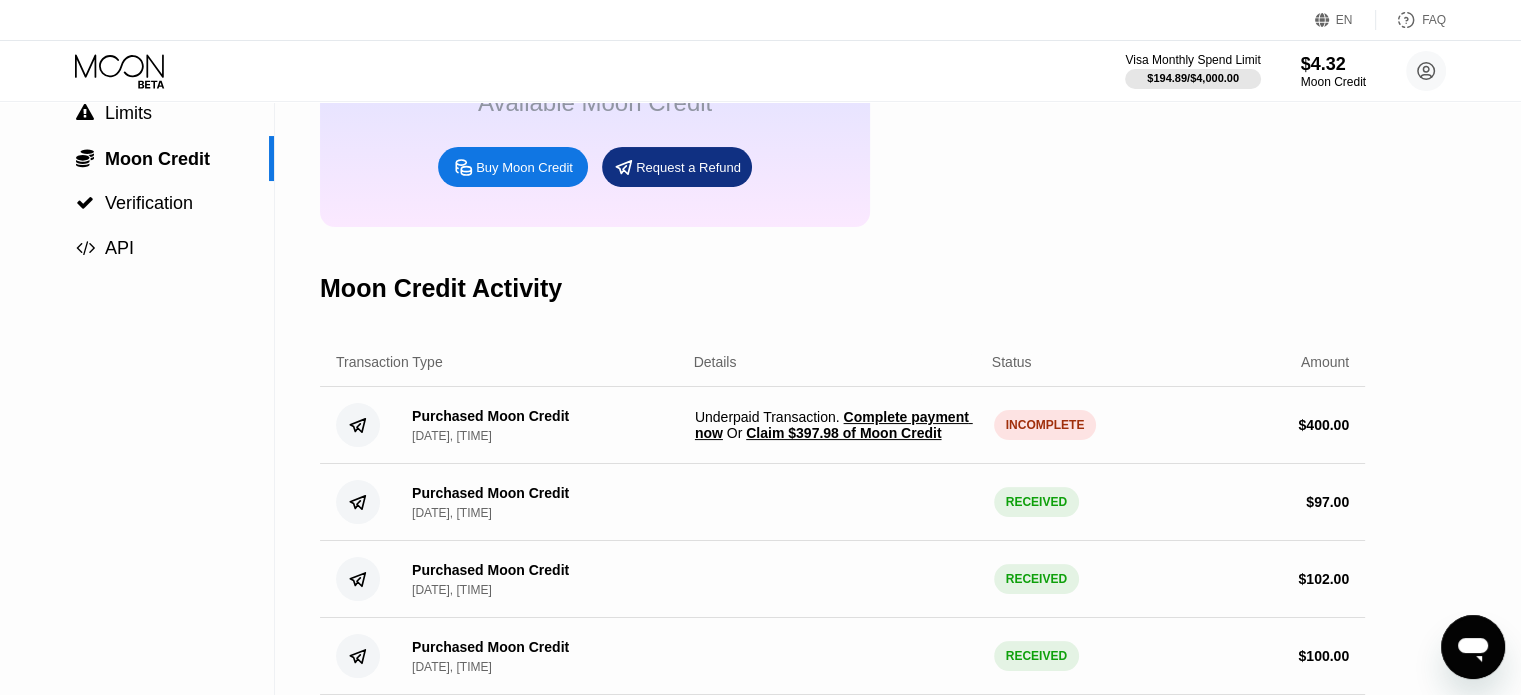 click on "Claim $397.98 of Moon Credit" at bounding box center (843, 433) 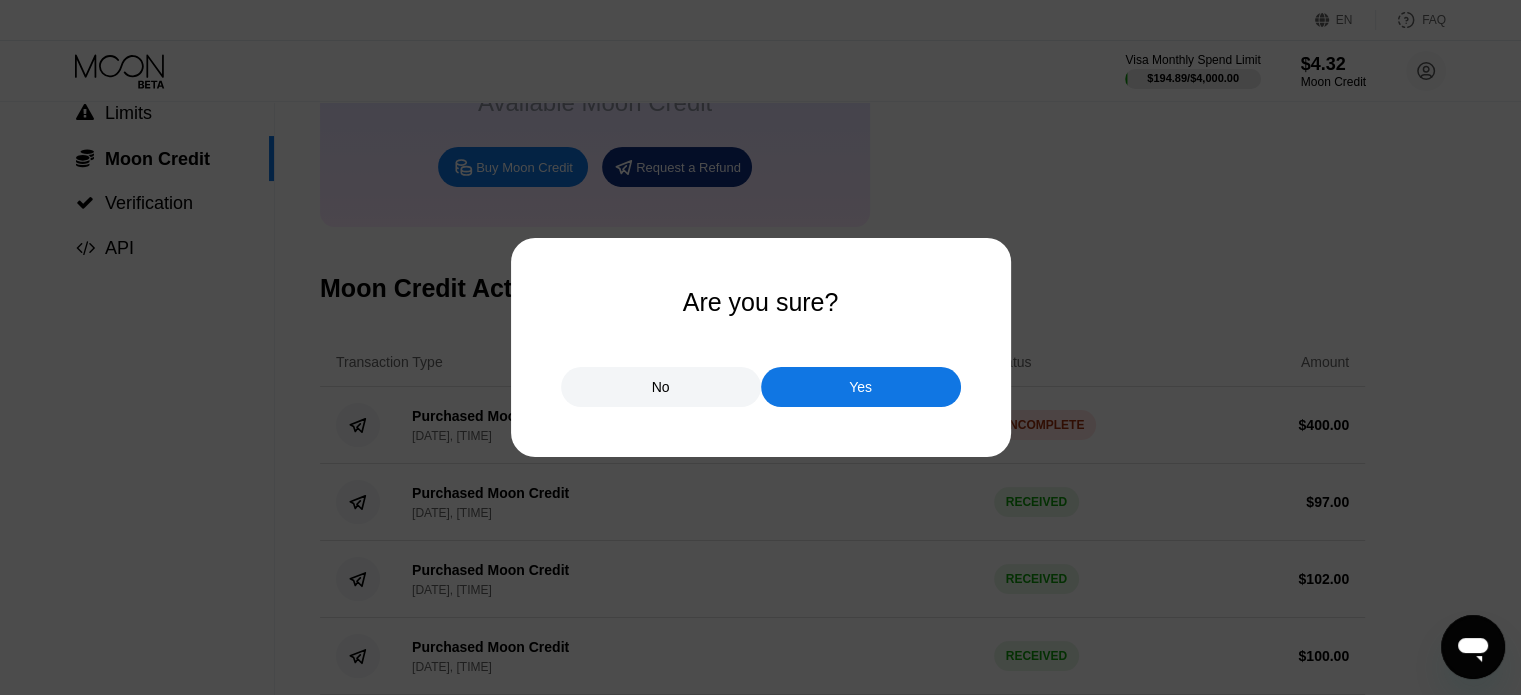 click on "Yes" at bounding box center [860, 387] 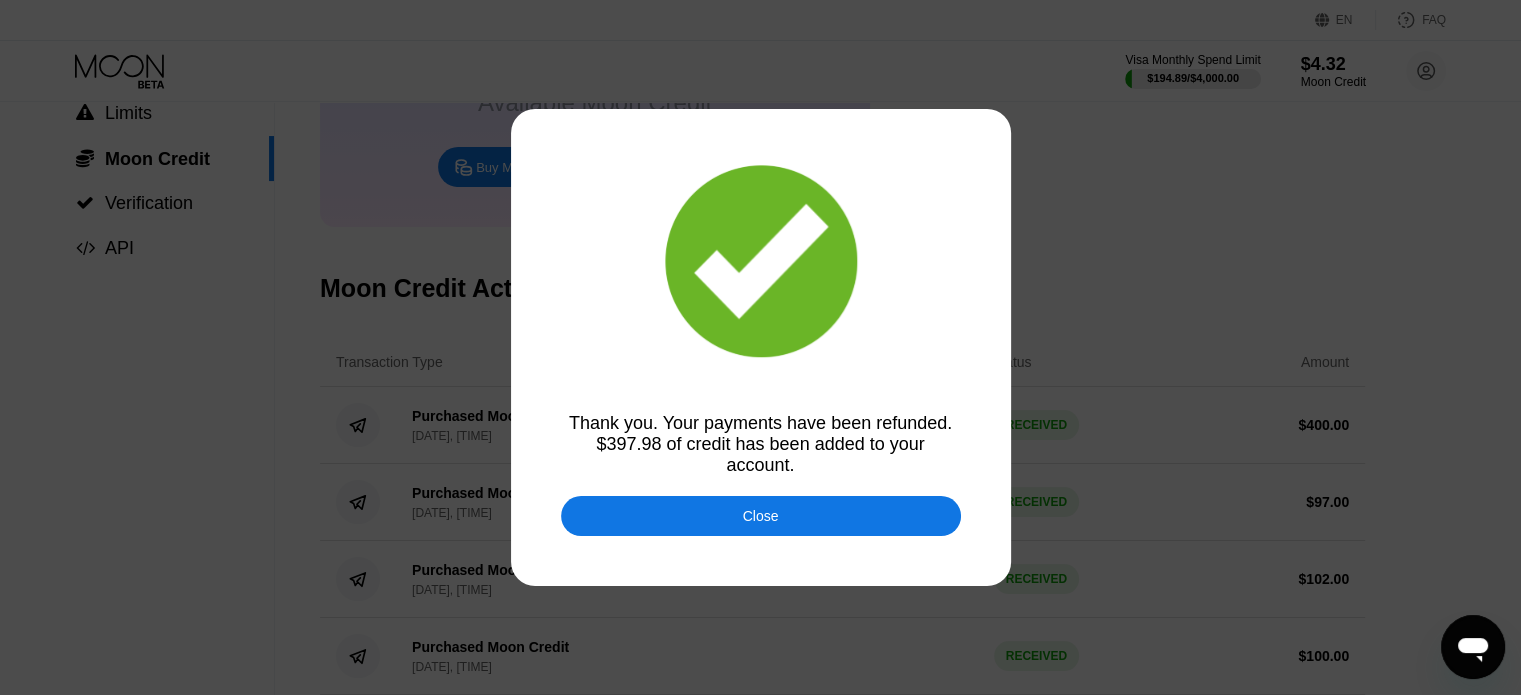 click on "Close" at bounding box center (761, 516) 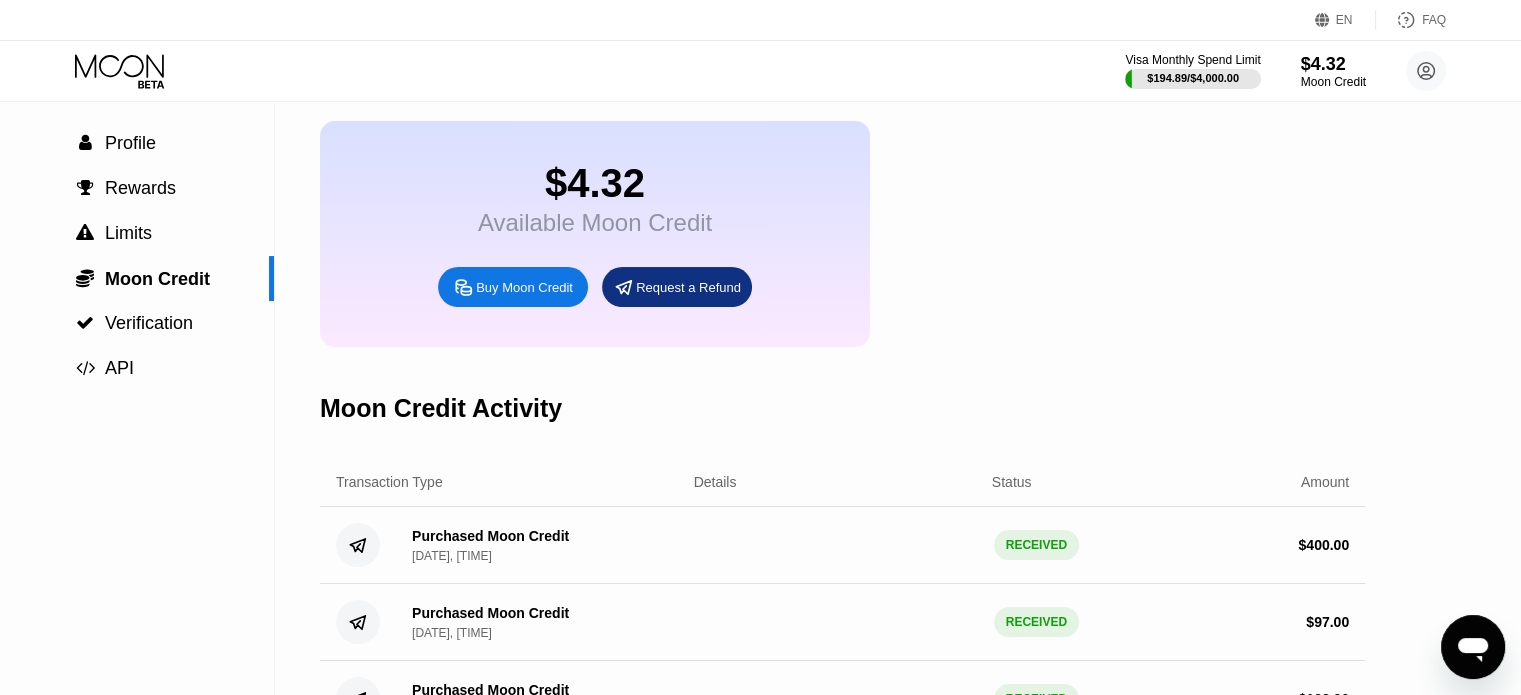 scroll, scrollTop: 0, scrollLeft: 0, axis: both 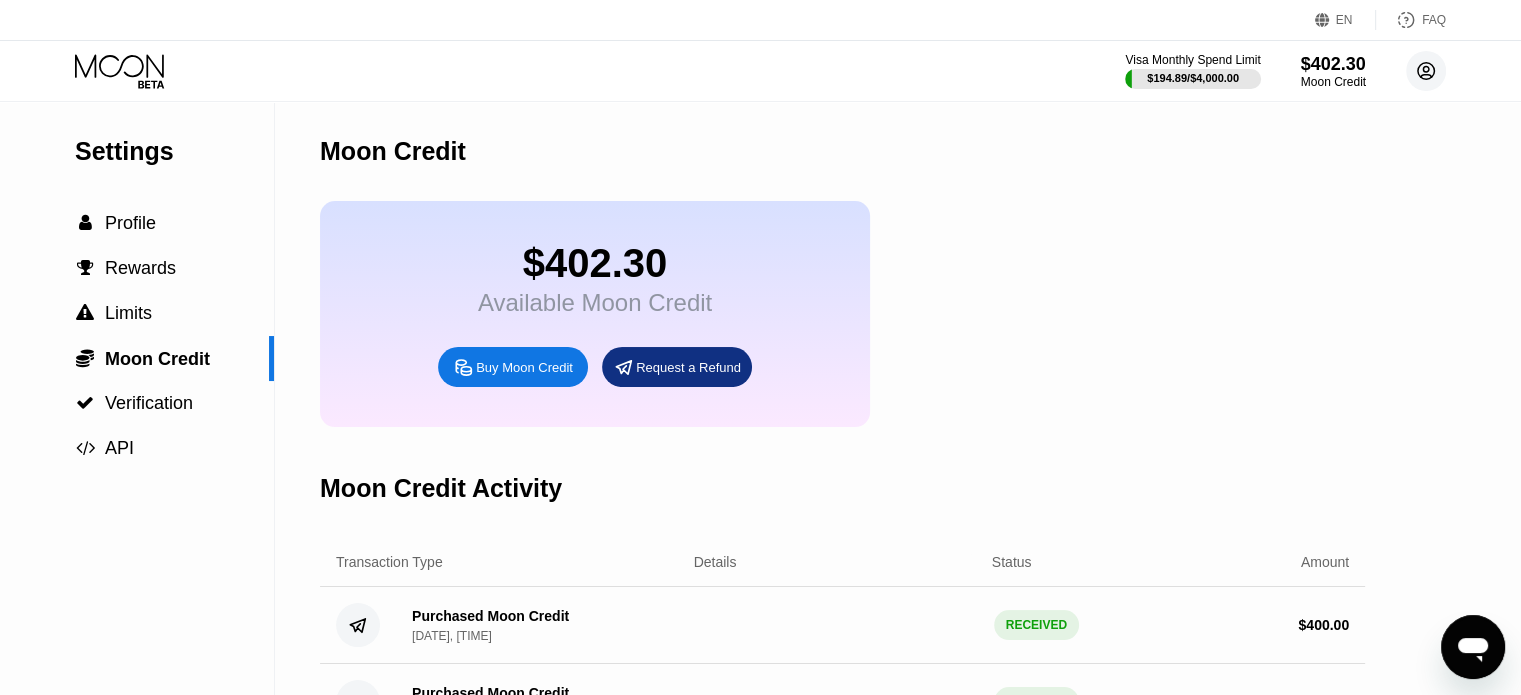 click 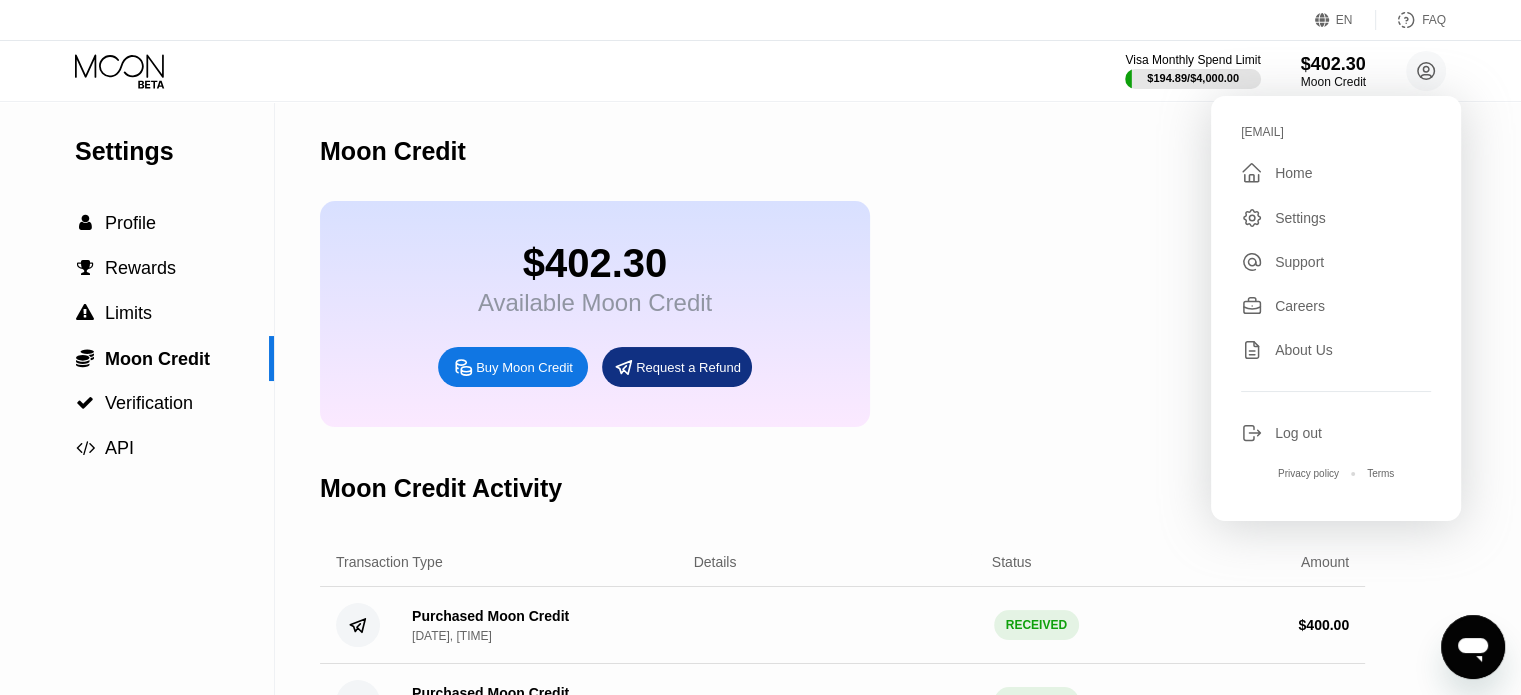 drag, startPoint x: 1240, startPoint y: 133, endPoint x: 1352, endPoint y: 131, distance: 112.01785 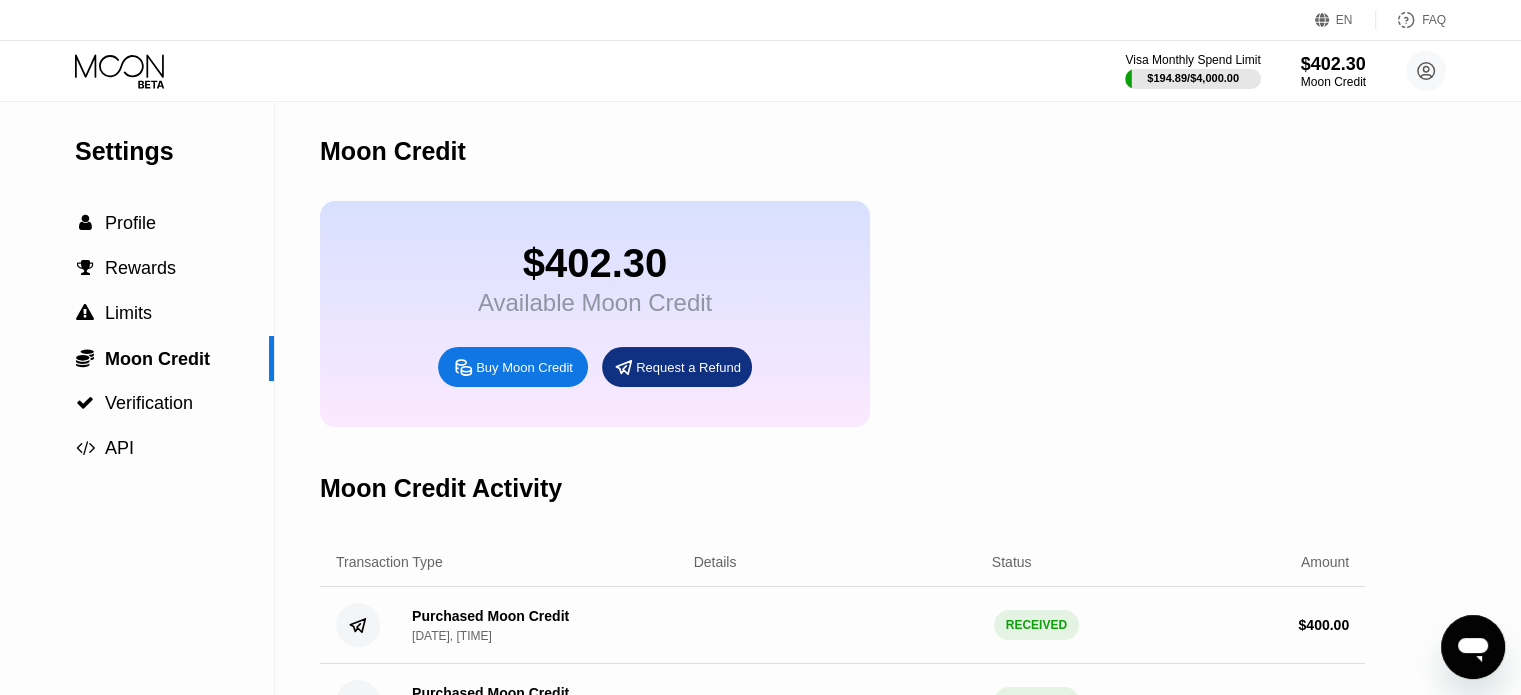 click 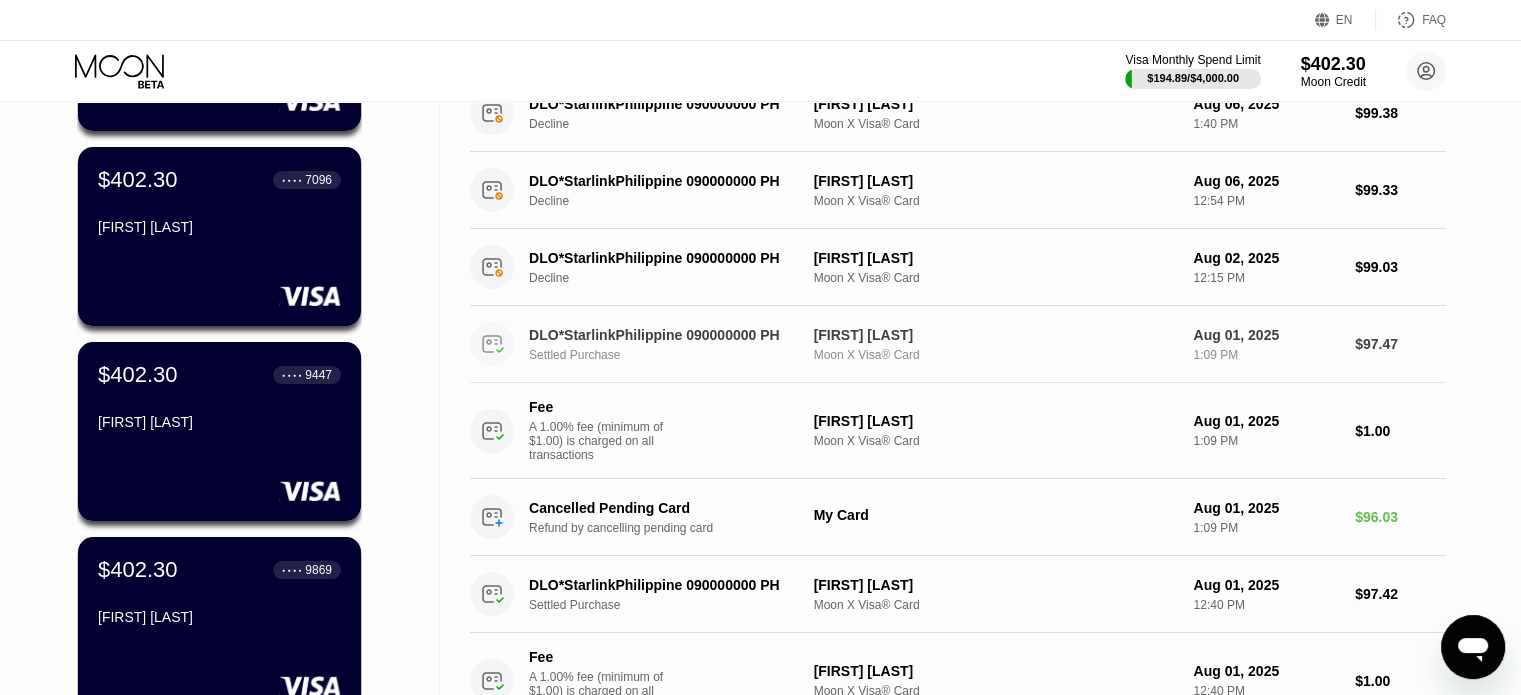 scroll, scrollTop: 0, scrollLeft: 0, axis: both 